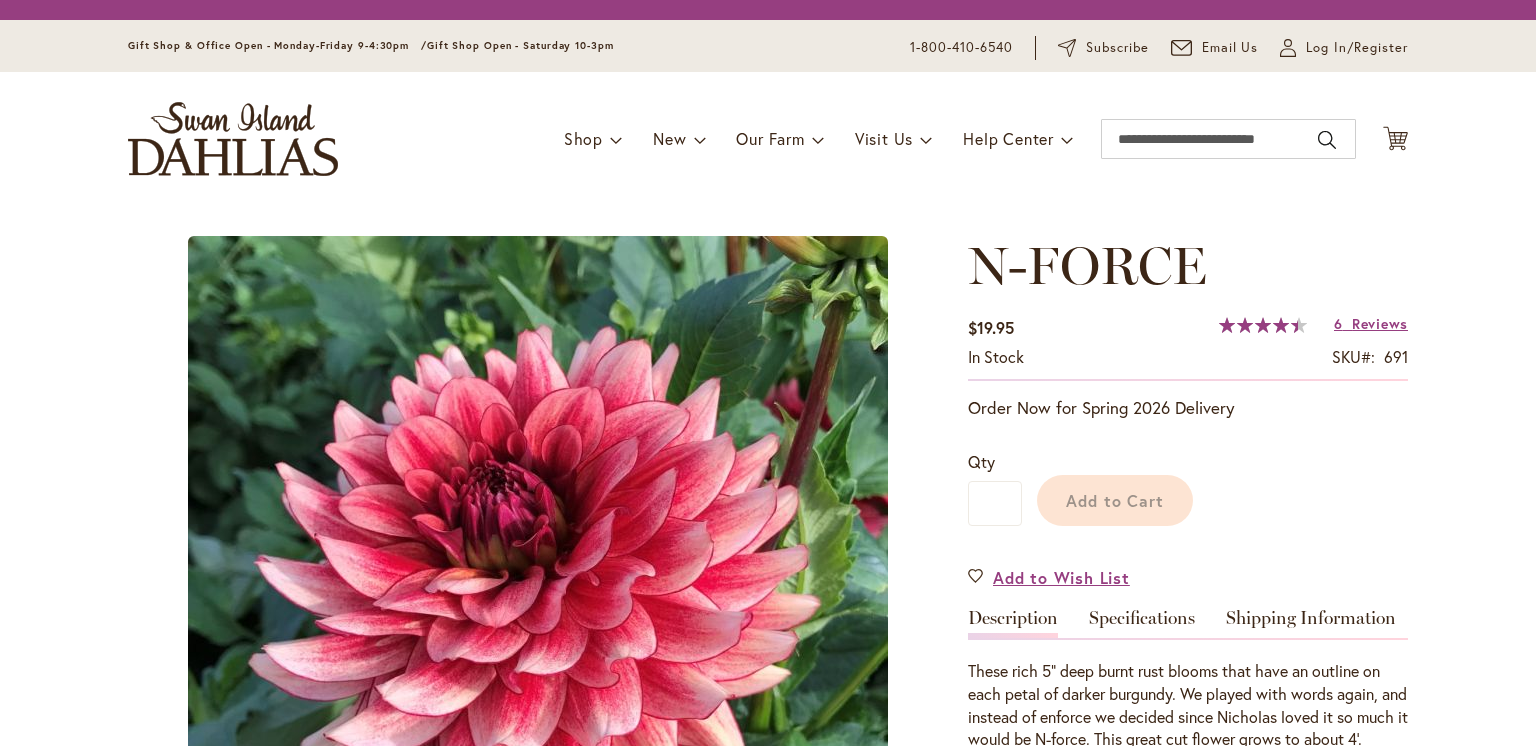 scroll, scrollTop: 0, scrollLeft: 0, axis: both 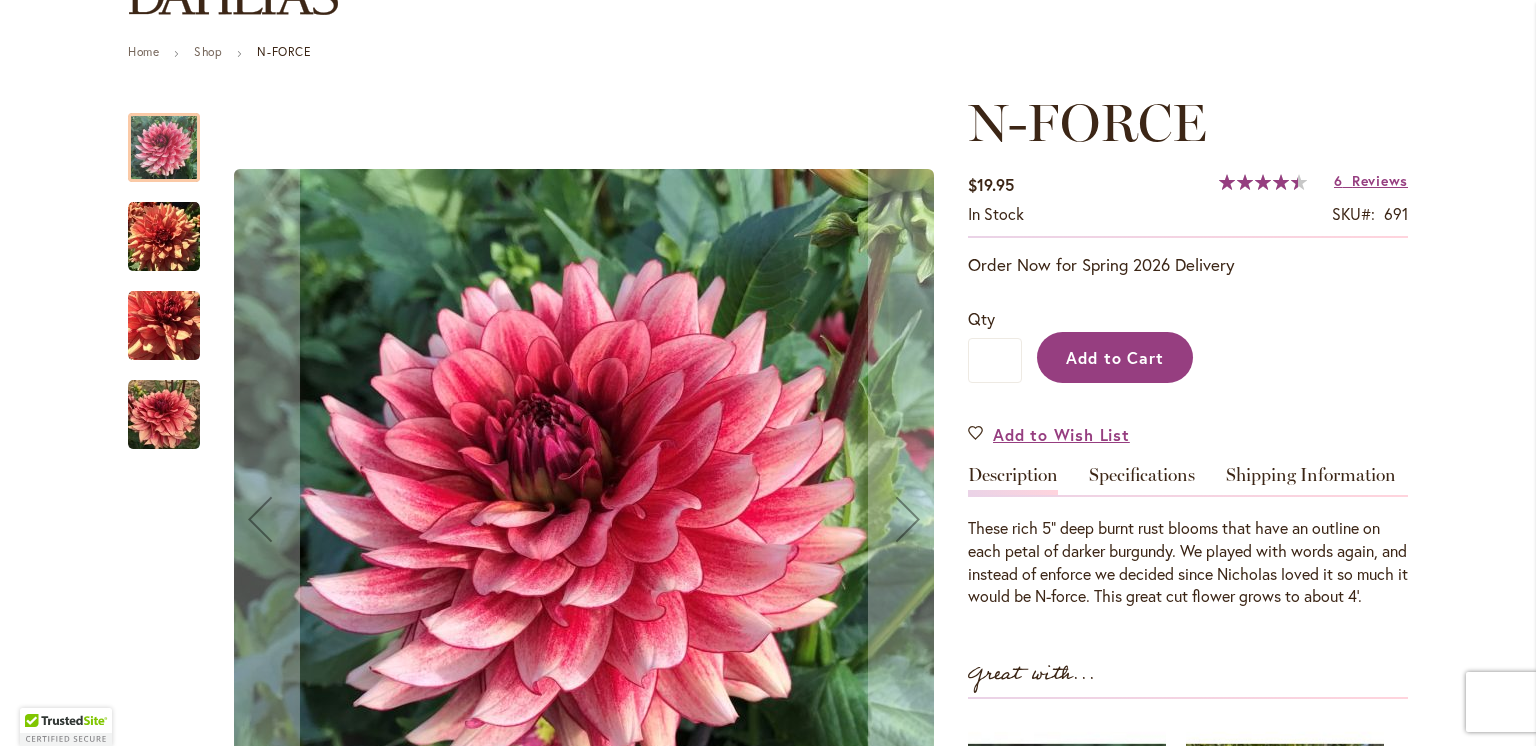 type on "**********" 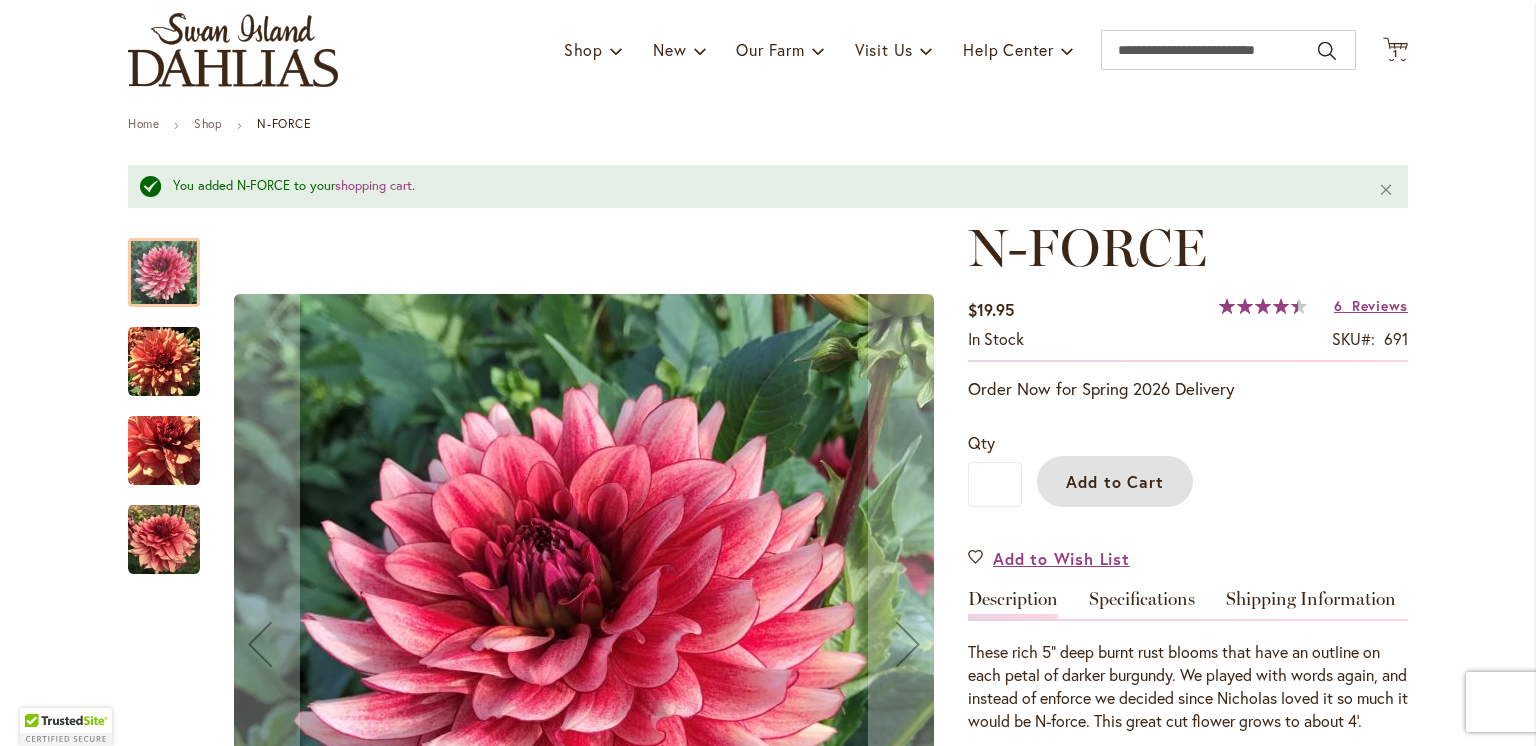 scroll, scrollTop: 0, scrollLeft: 0, axis: both 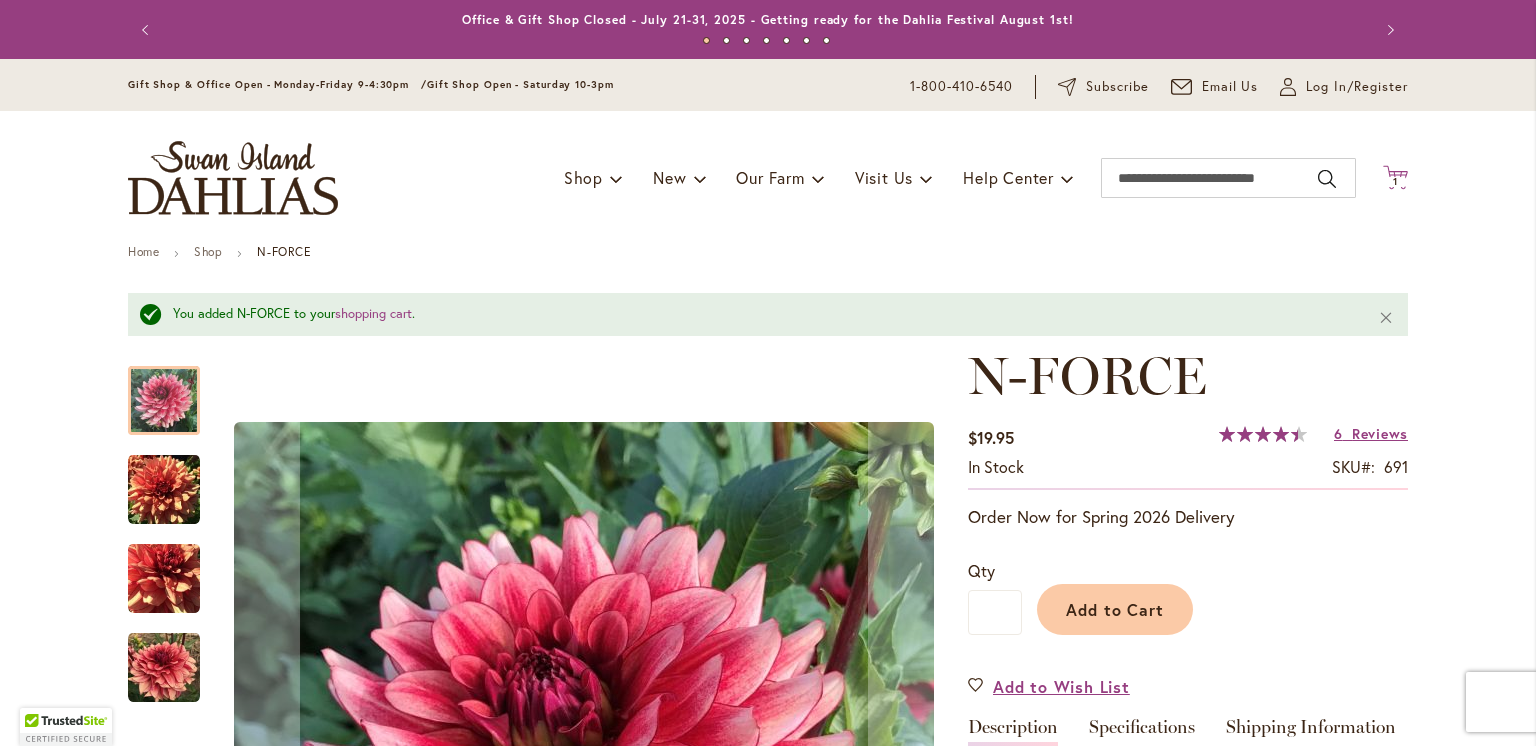 click on "1" at bounding box center (1395, 181) 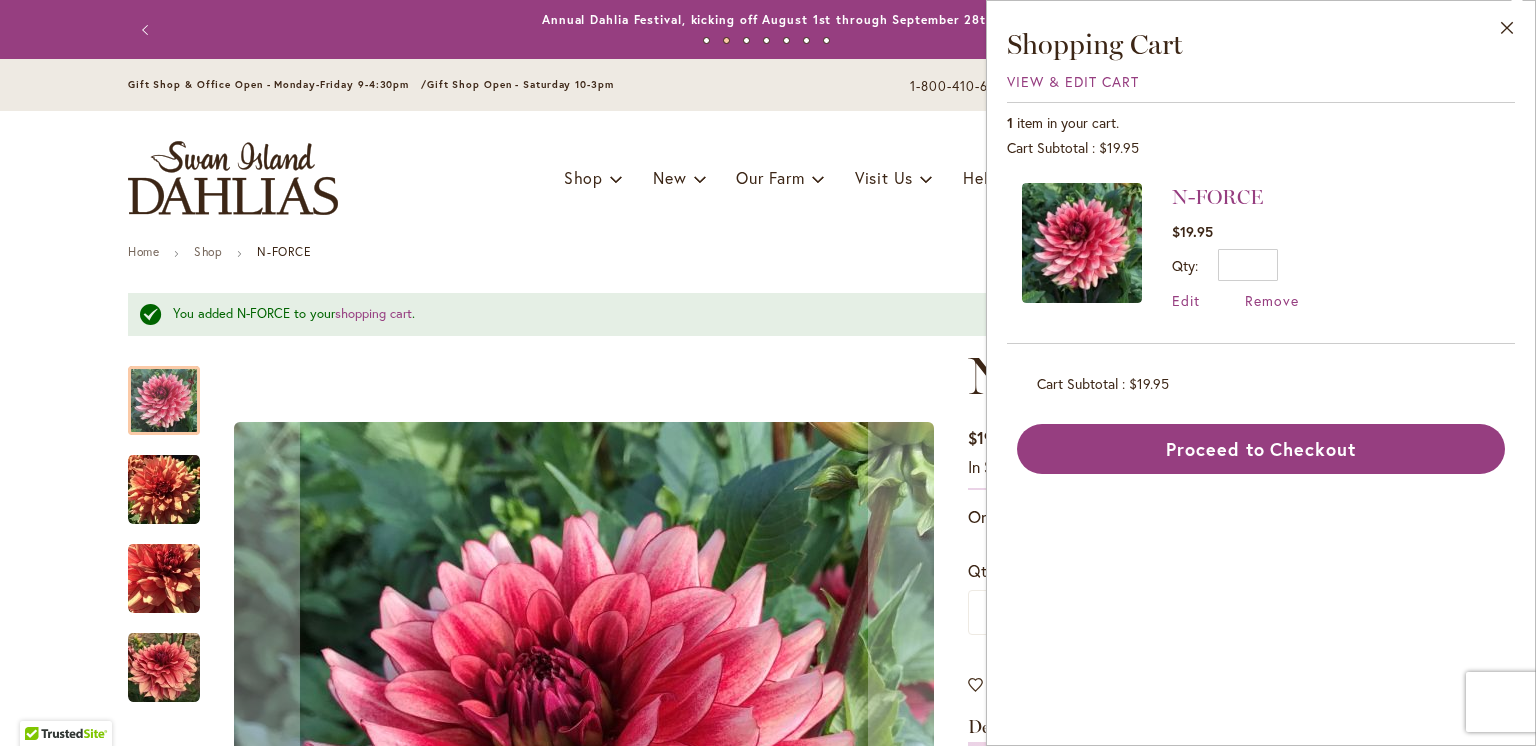 click on "Toggle Nav
Shop
Dahlia Tubers
Collections
Fresh Cut Dahlias
Gardening Supplies
Gift Cards
Request a Catalog
Gifts, Clothing & Specialty Items" at bounding box center [768, 178] 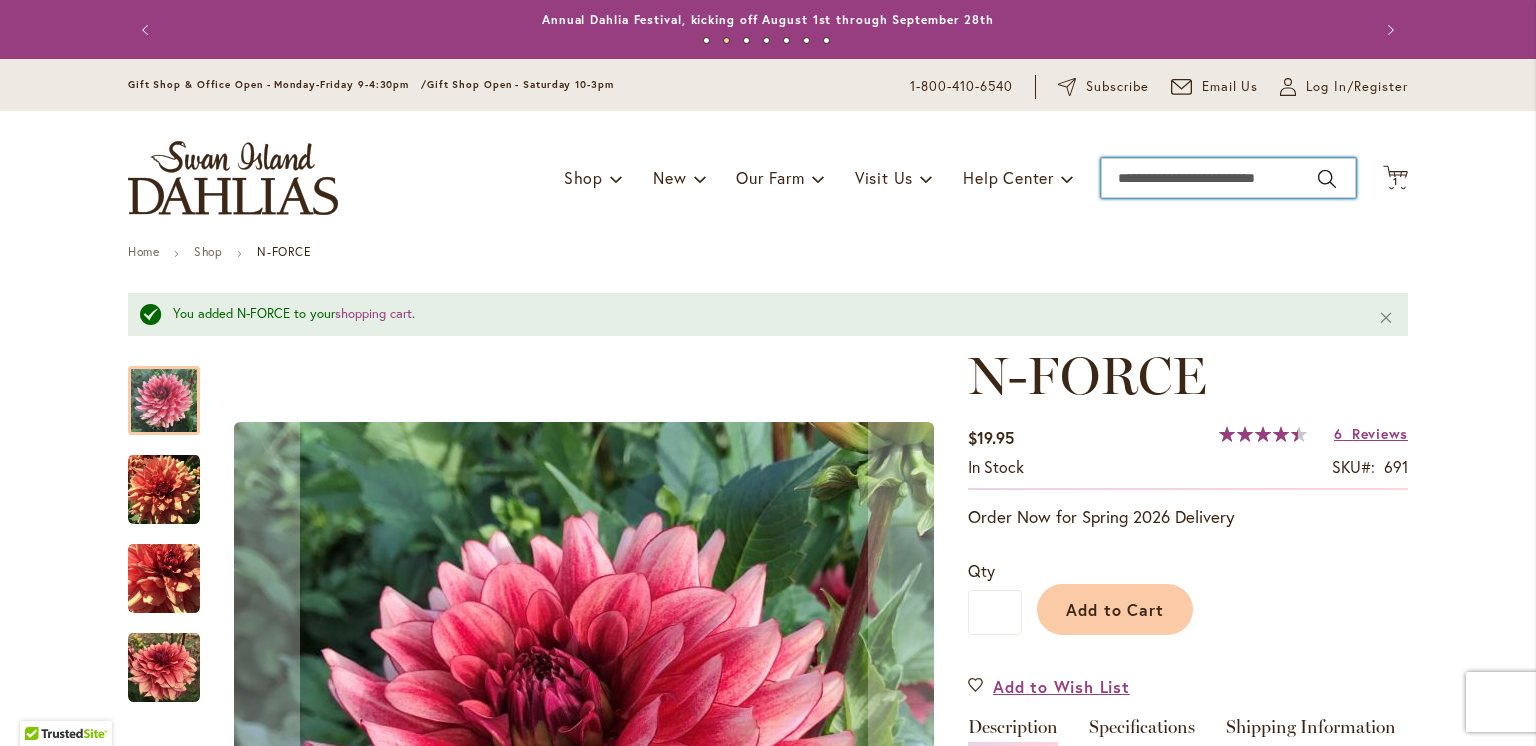 click on "Search" at bounding box center (1228, 178) 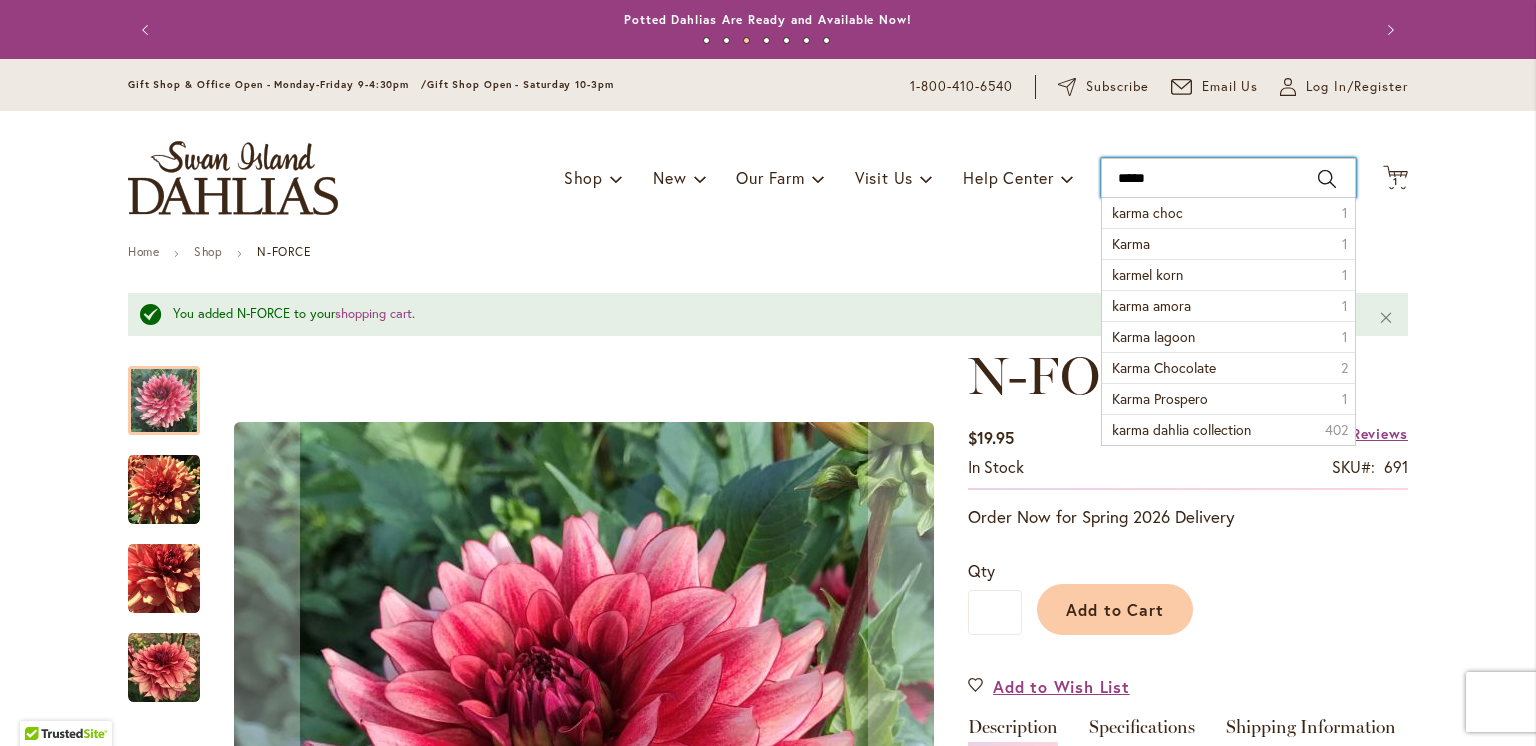 type on "******" 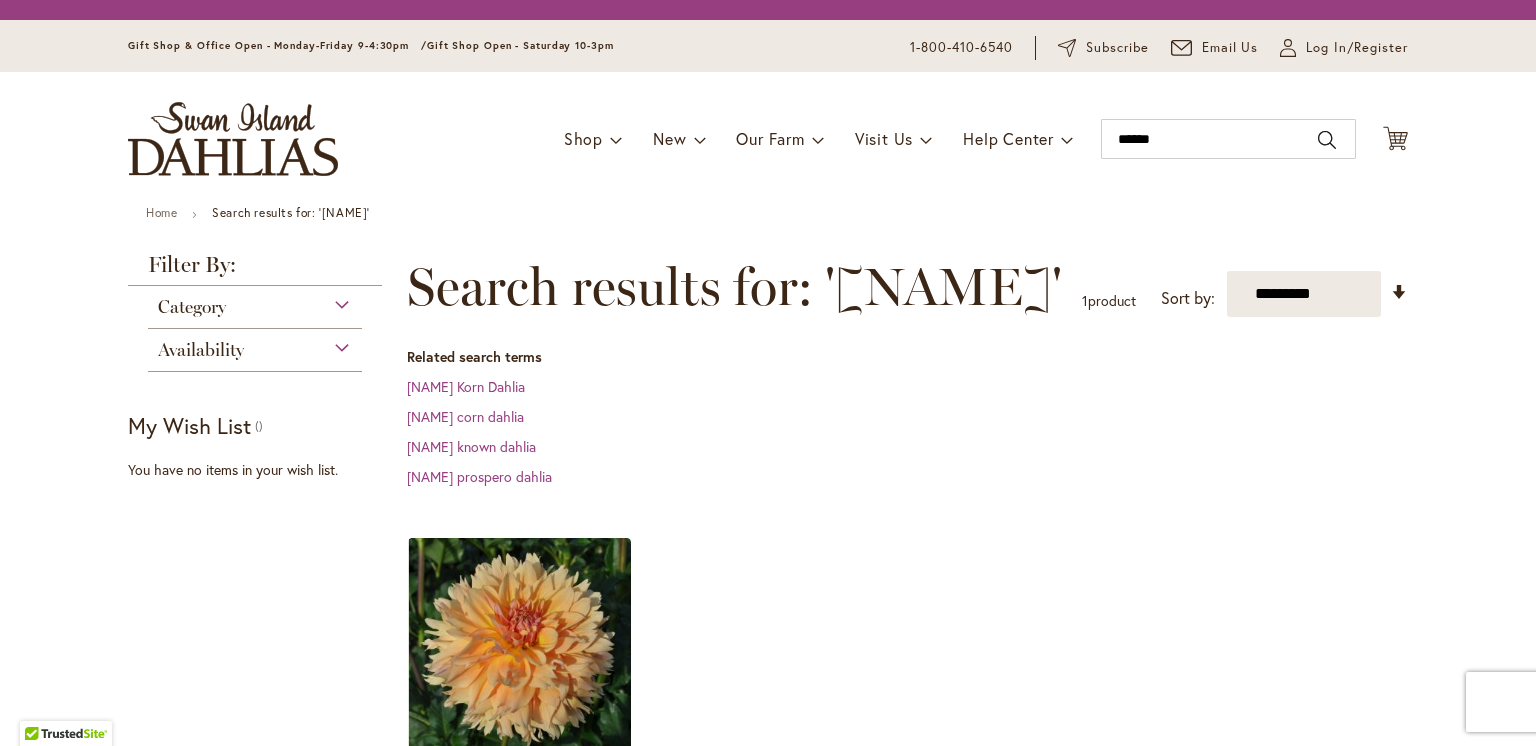 scroll, scrollTop: 0, scrollLeft: 0, axis: both 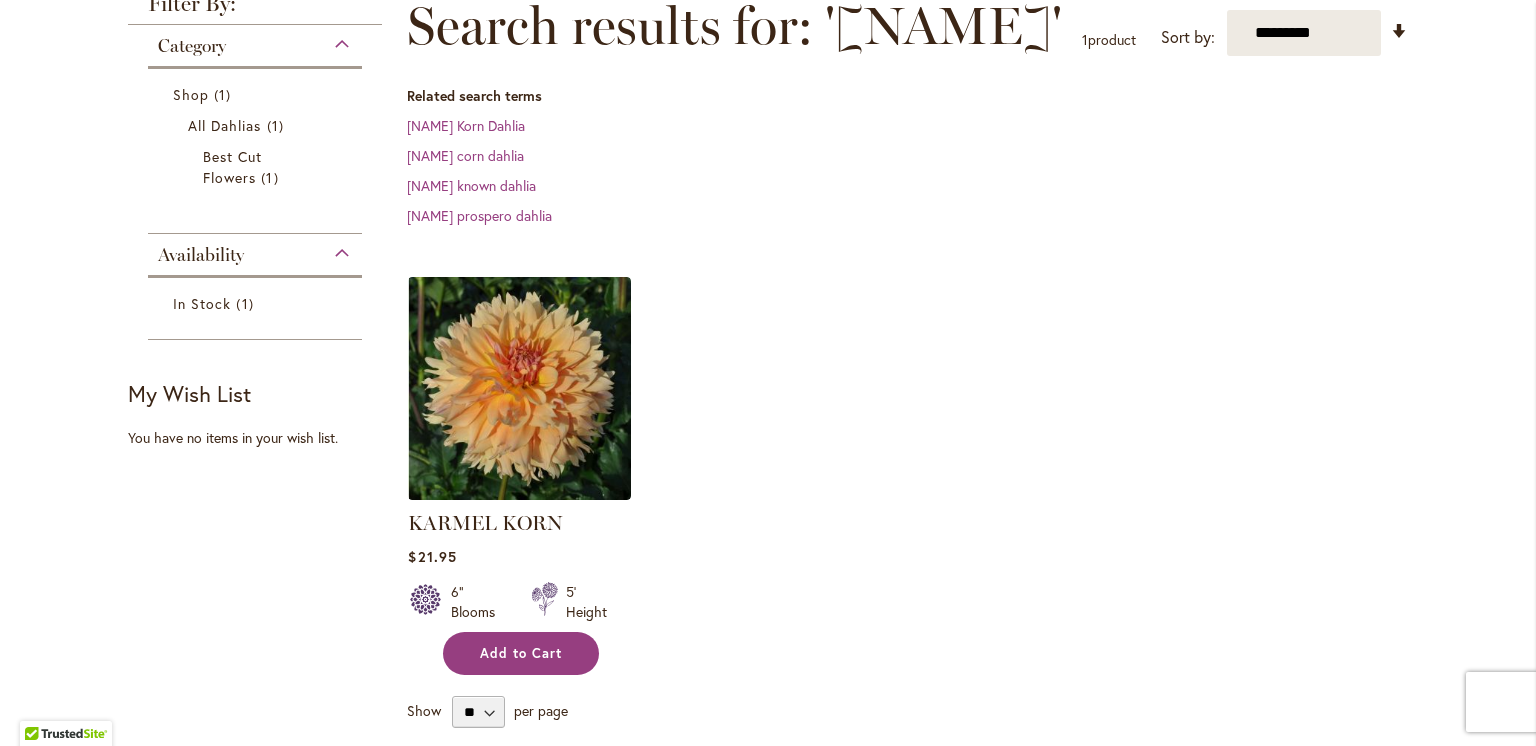 type on "**********" 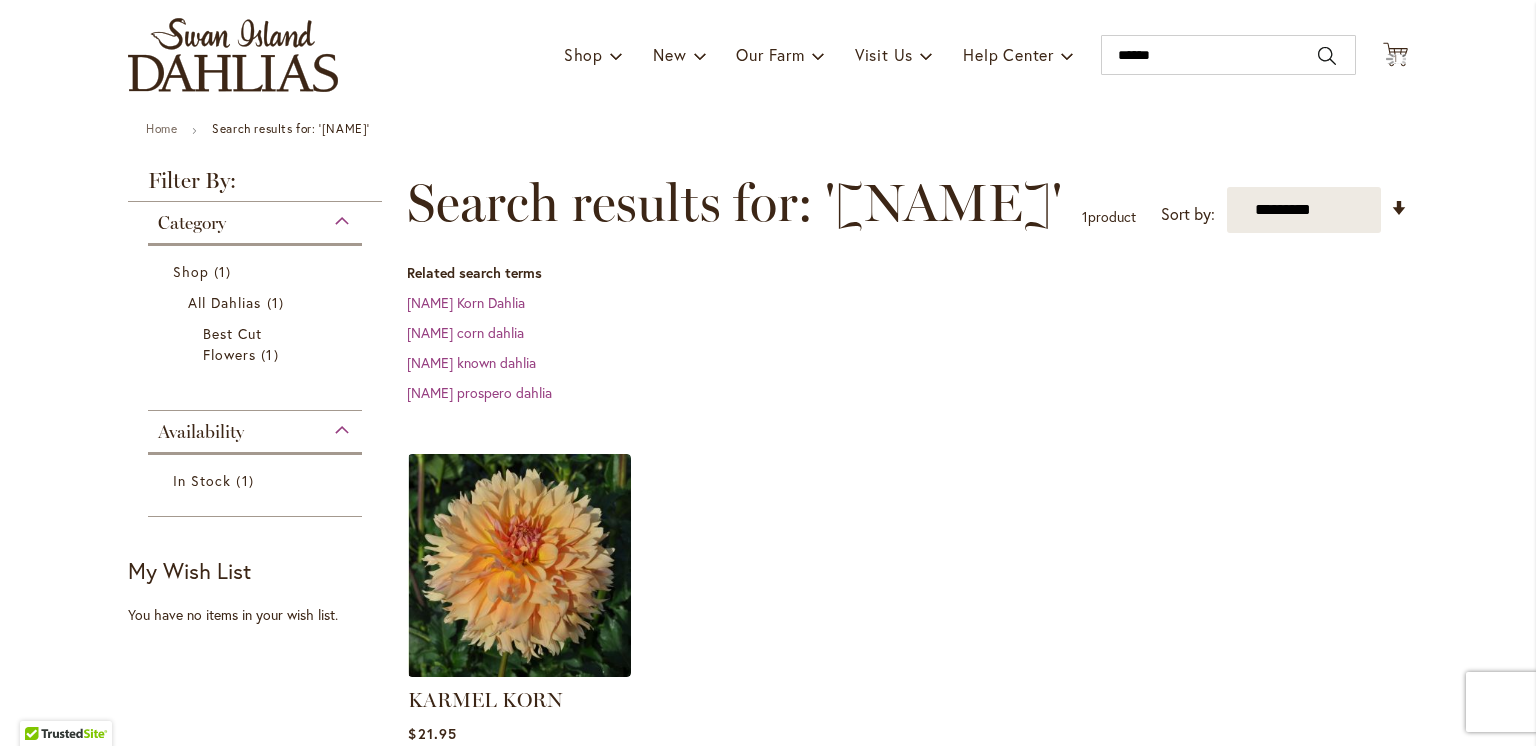scroll, scrollTop: 0, scrollLeft: 0, axis: both 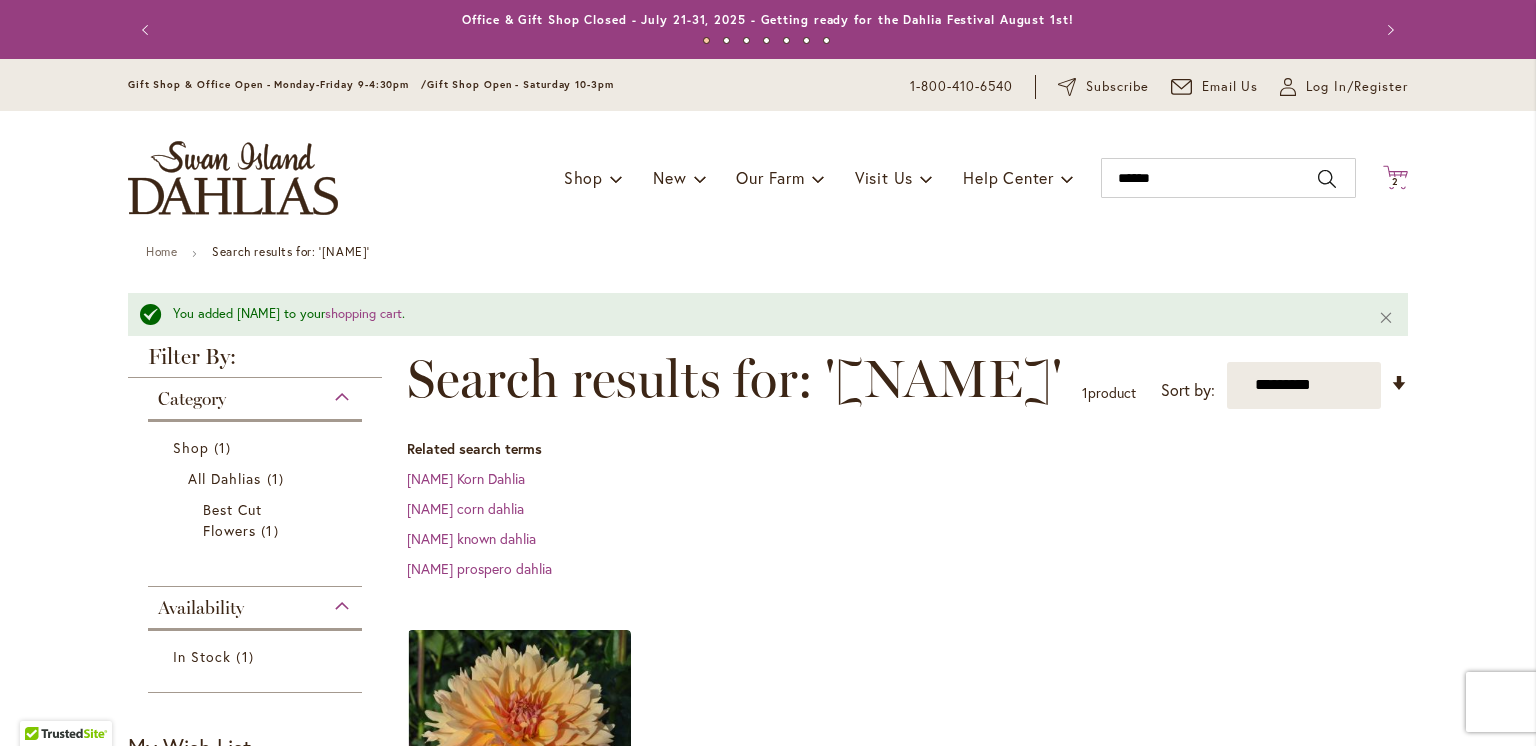click on "2
2
items" at bounding box center [1396, 182] 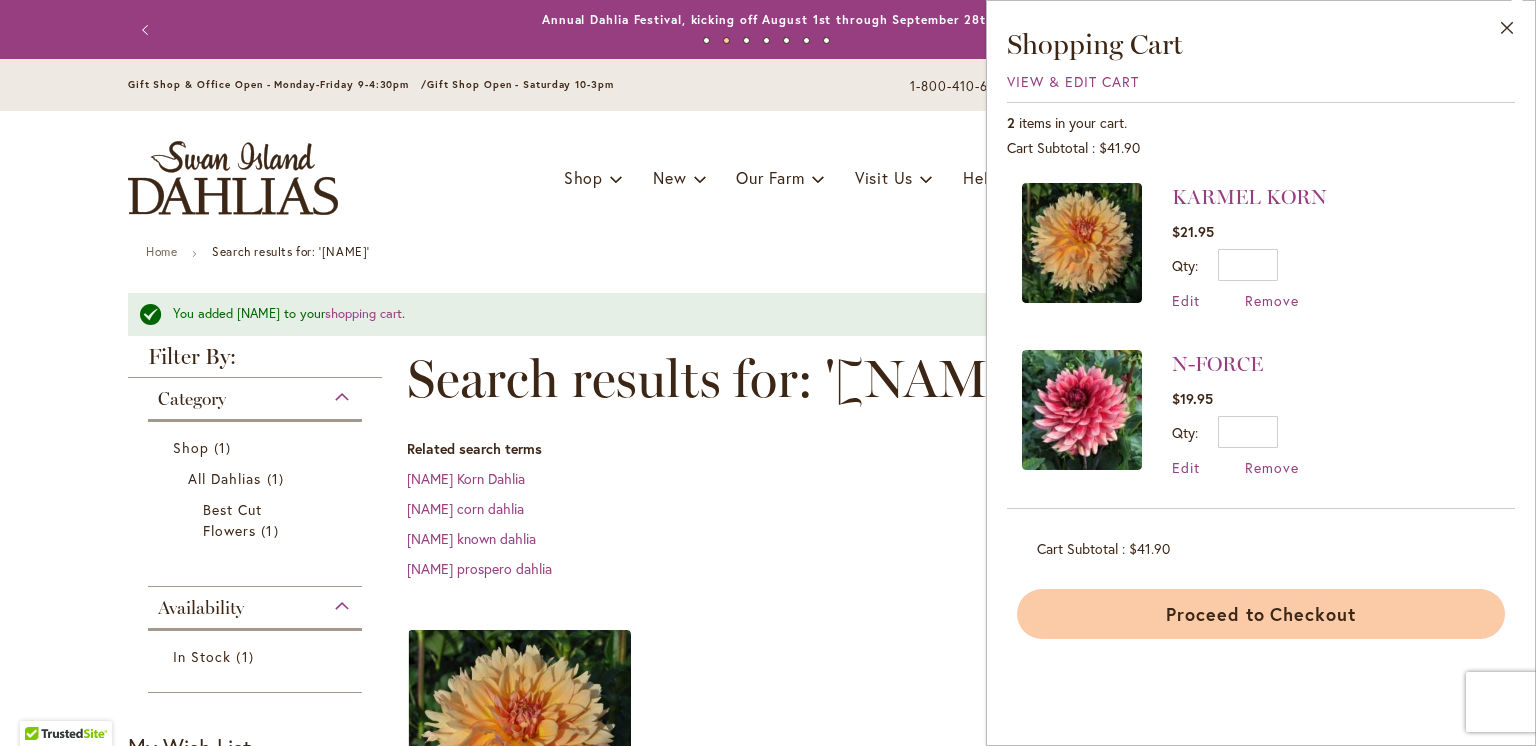 click on "Proceed to Checkout" at bounding box center [1261, 614] 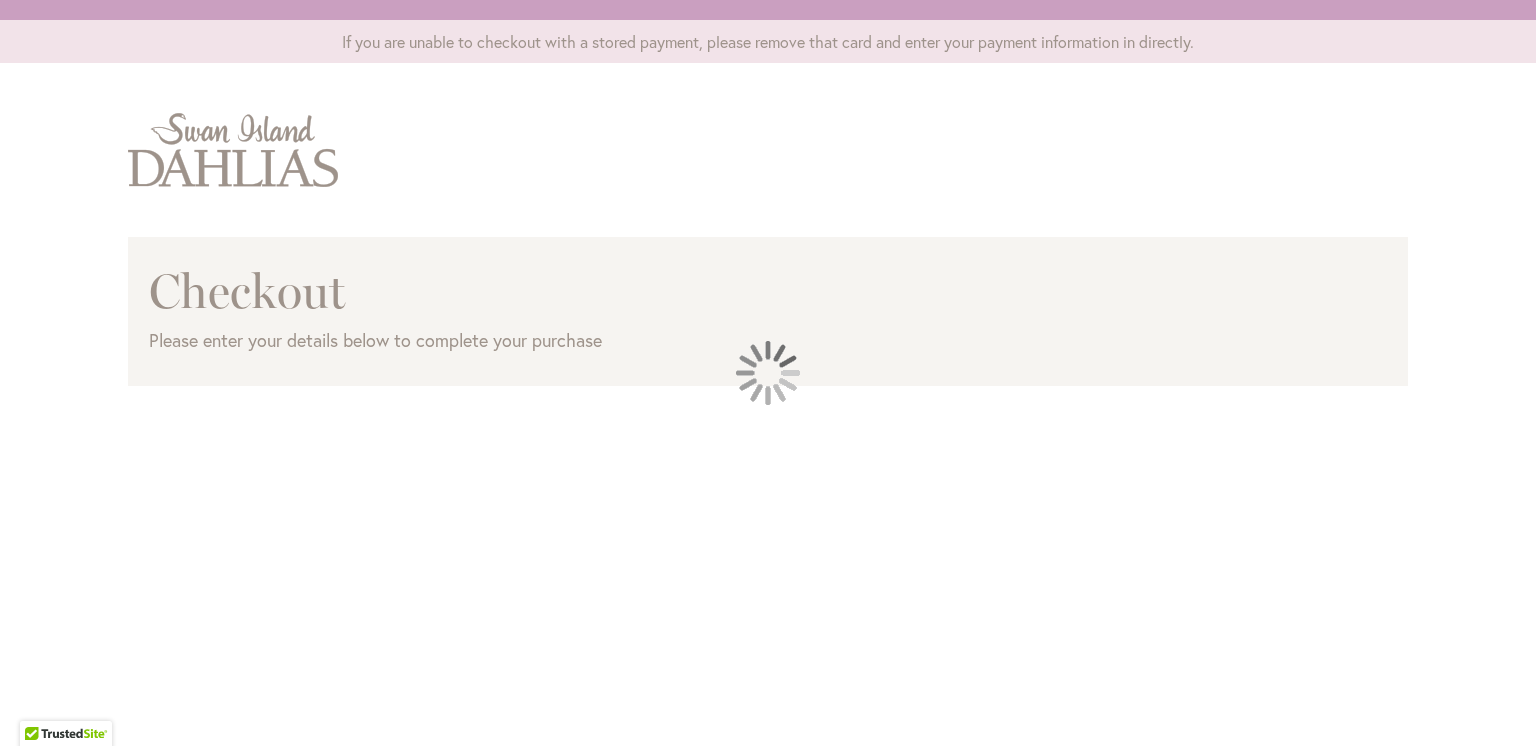 scroll, scrollTop: 0, scrollLeft: 0, axis: both 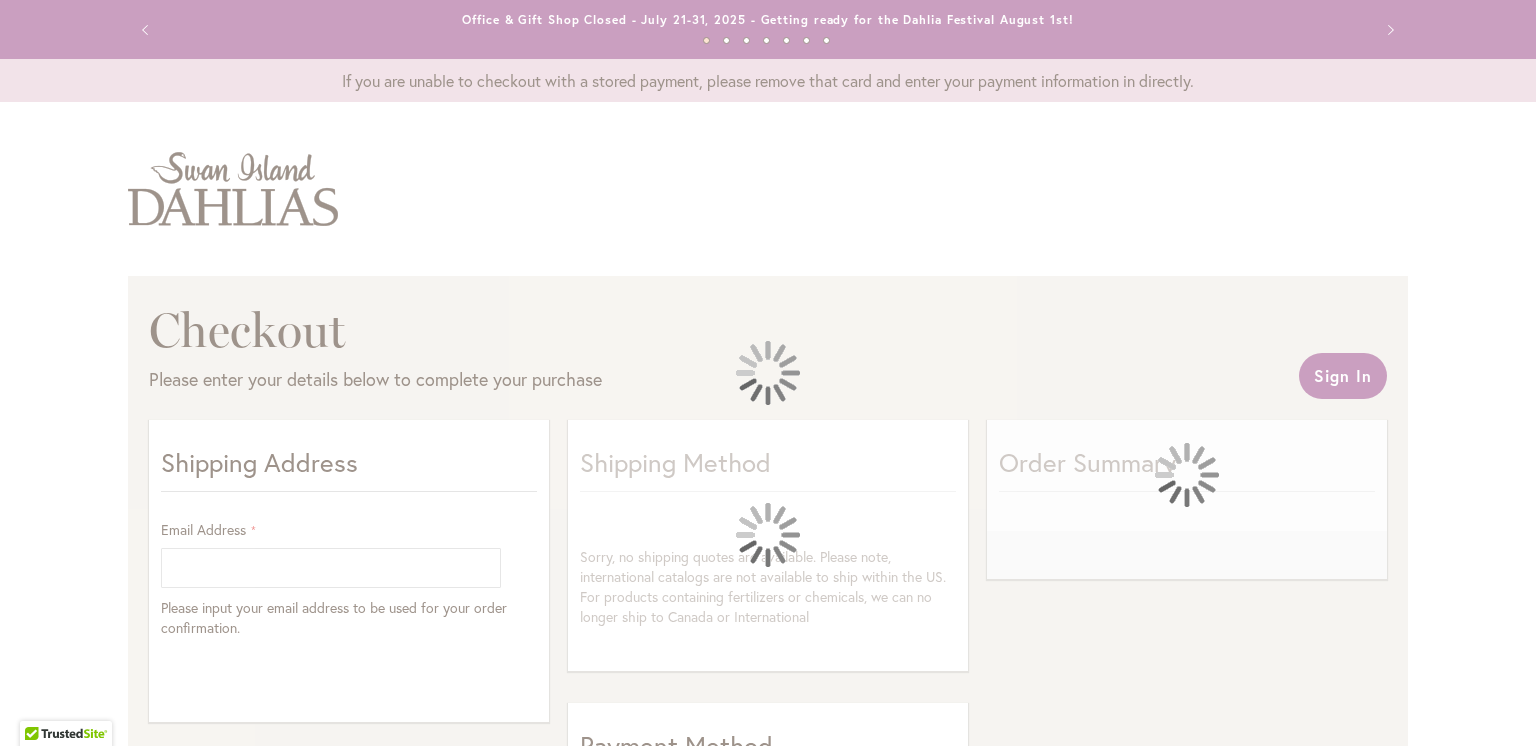 select on "**" 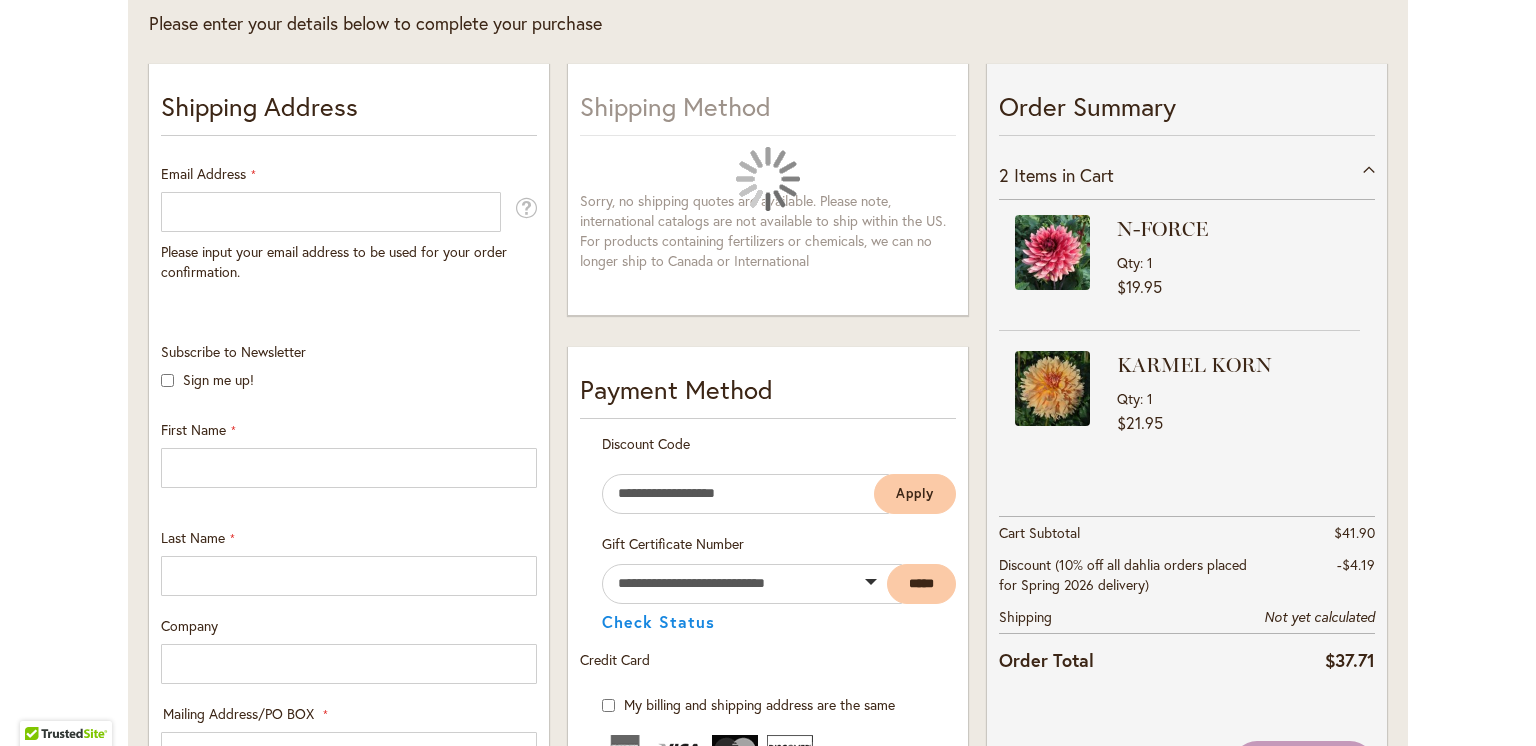 scroll, scrollTop: 400, scrollLeft: 0, axis: vertical 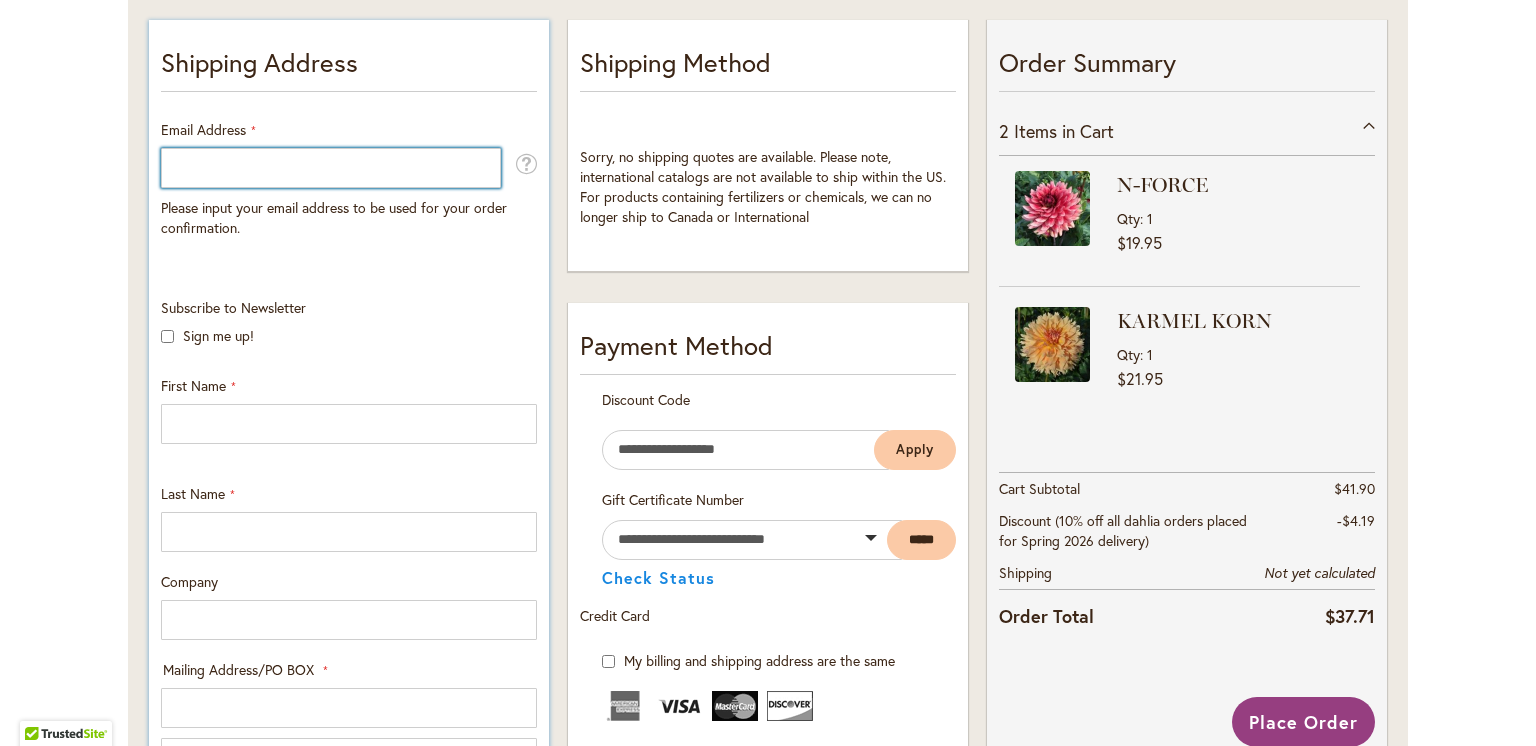 type on "**********" 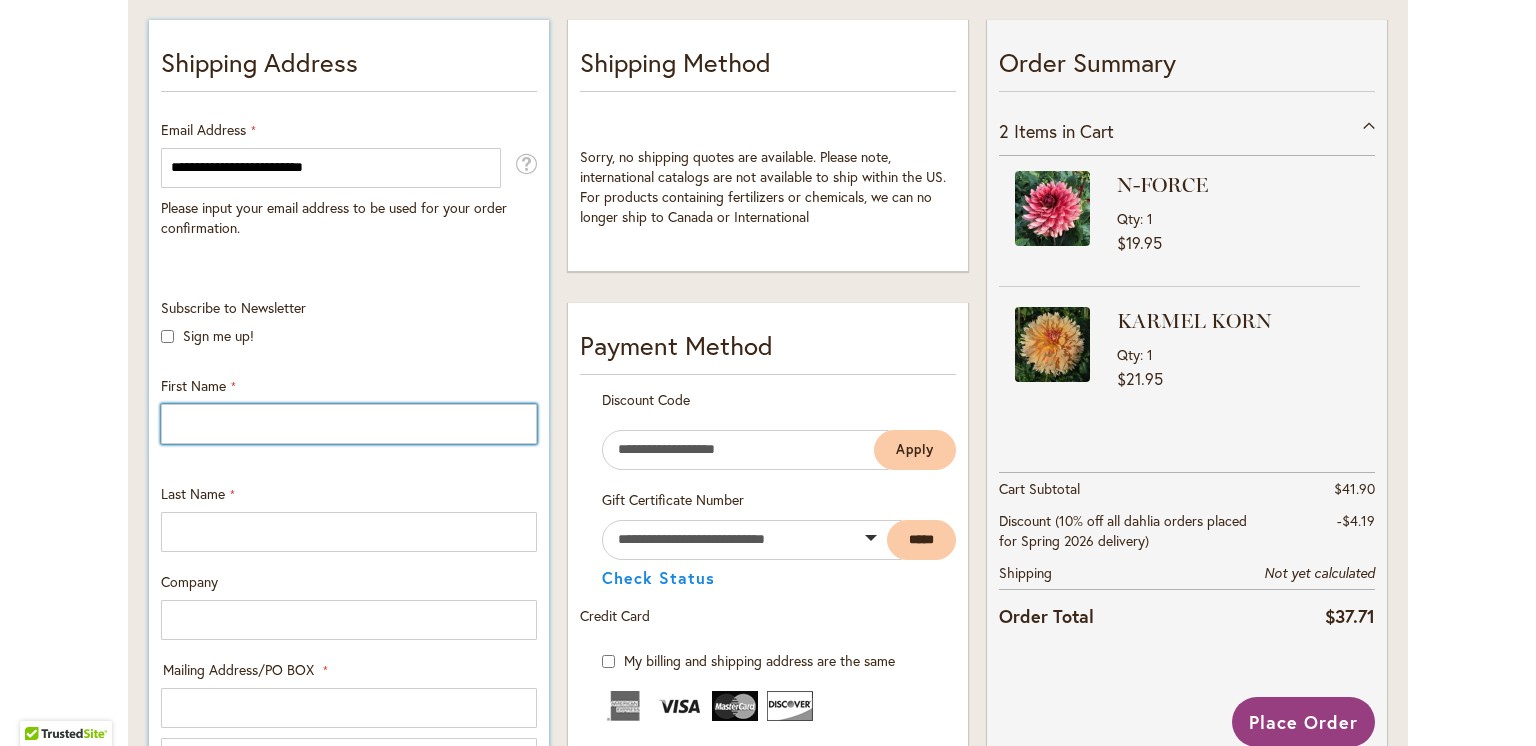 click on "First Name" at bounding box center (349, 424) 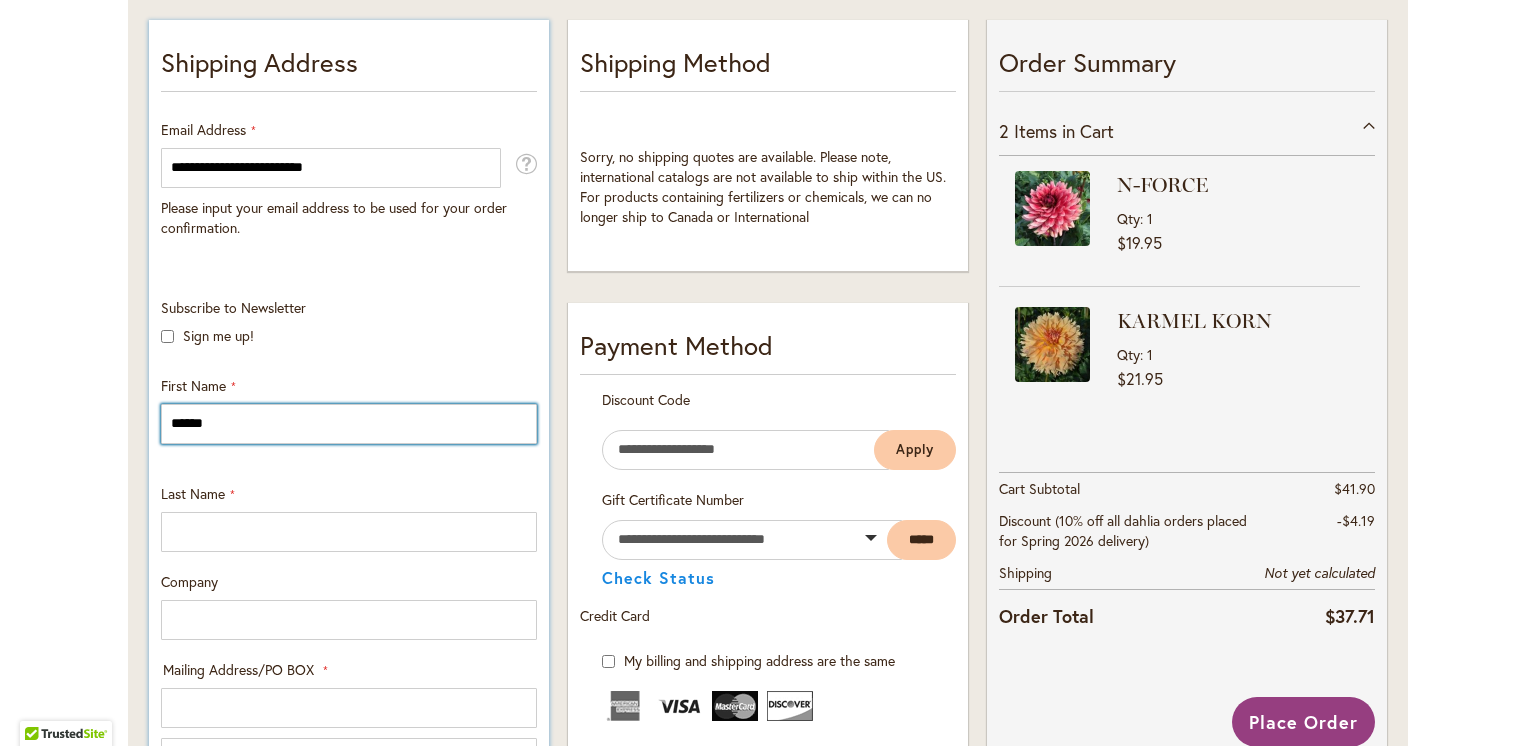 type on "********" 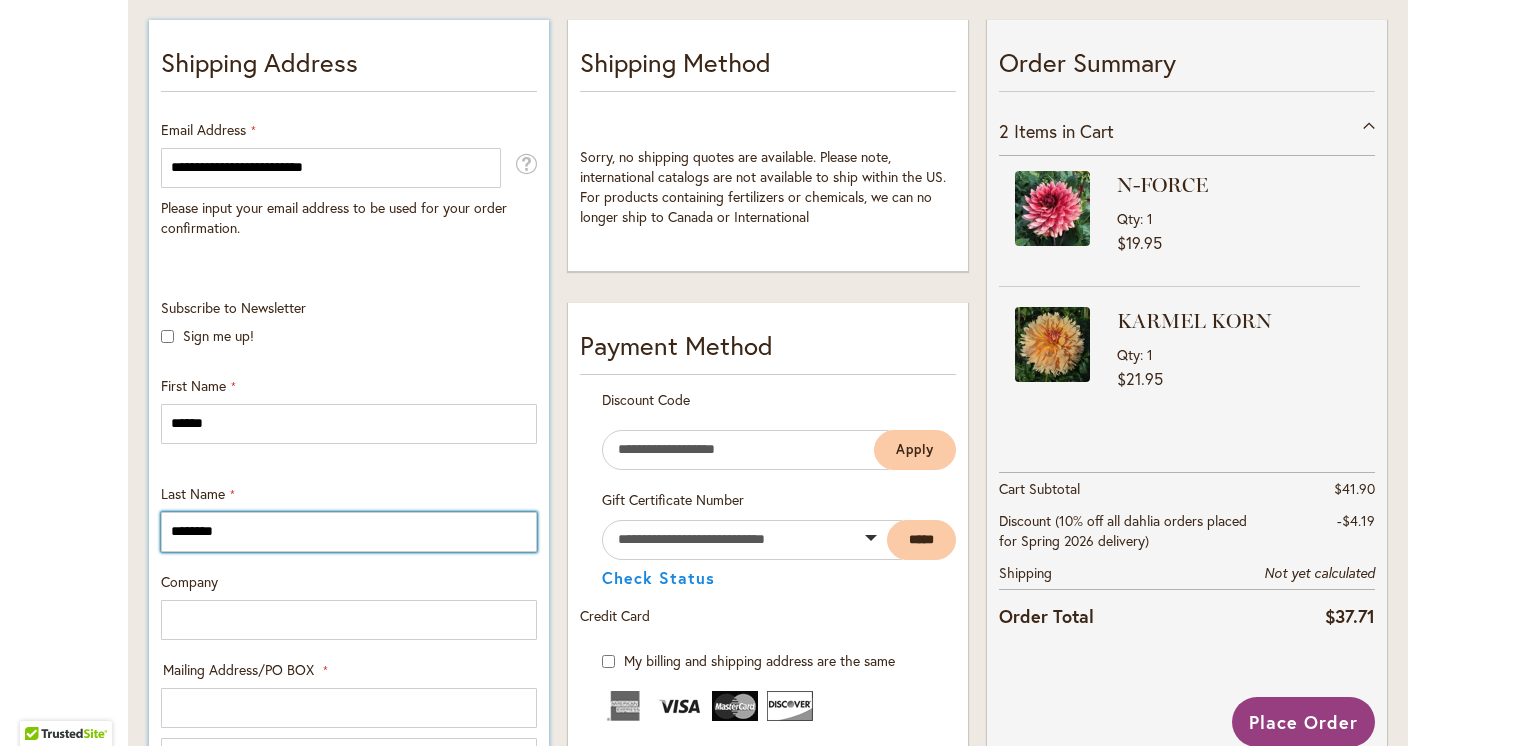 type on "**********" 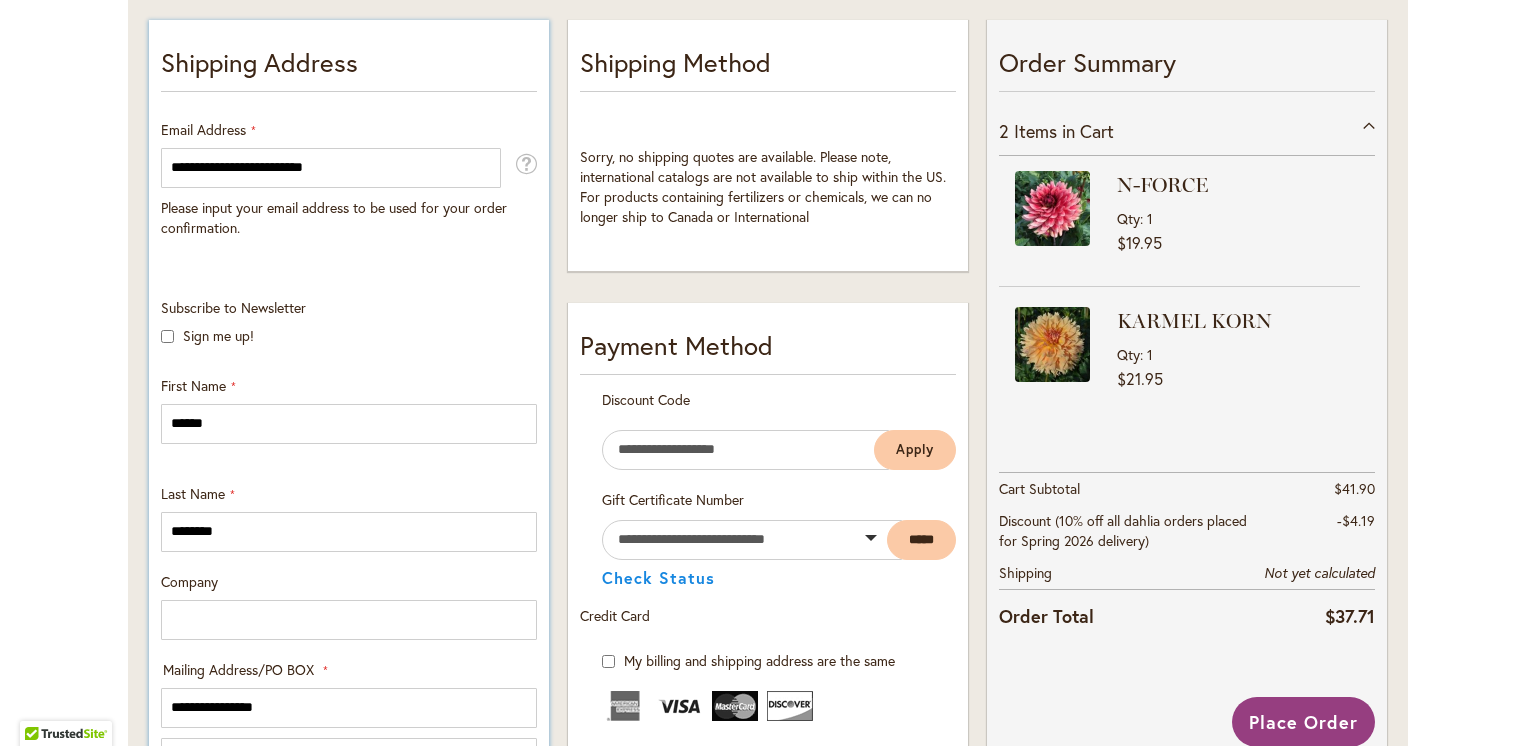 select on "**" 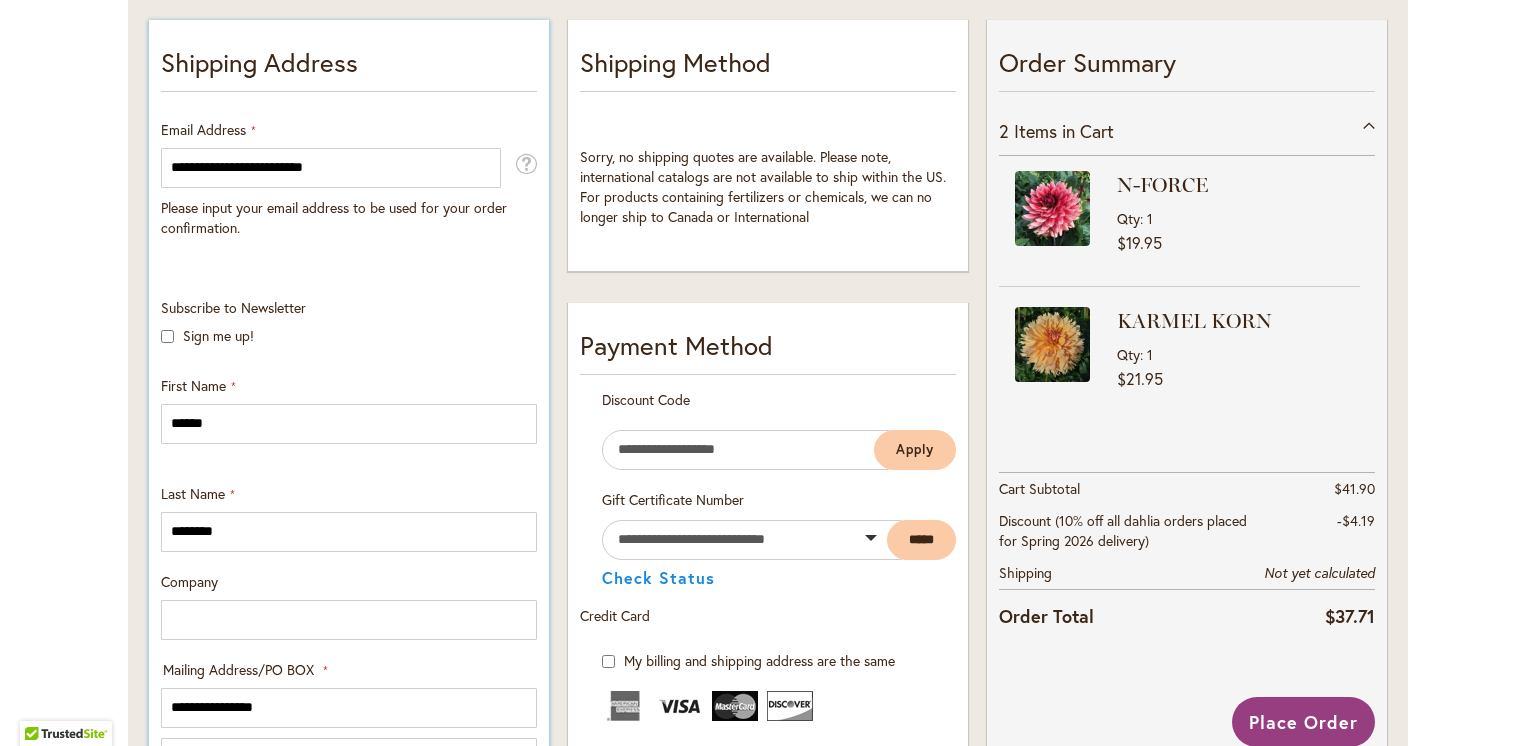 type on "**********" 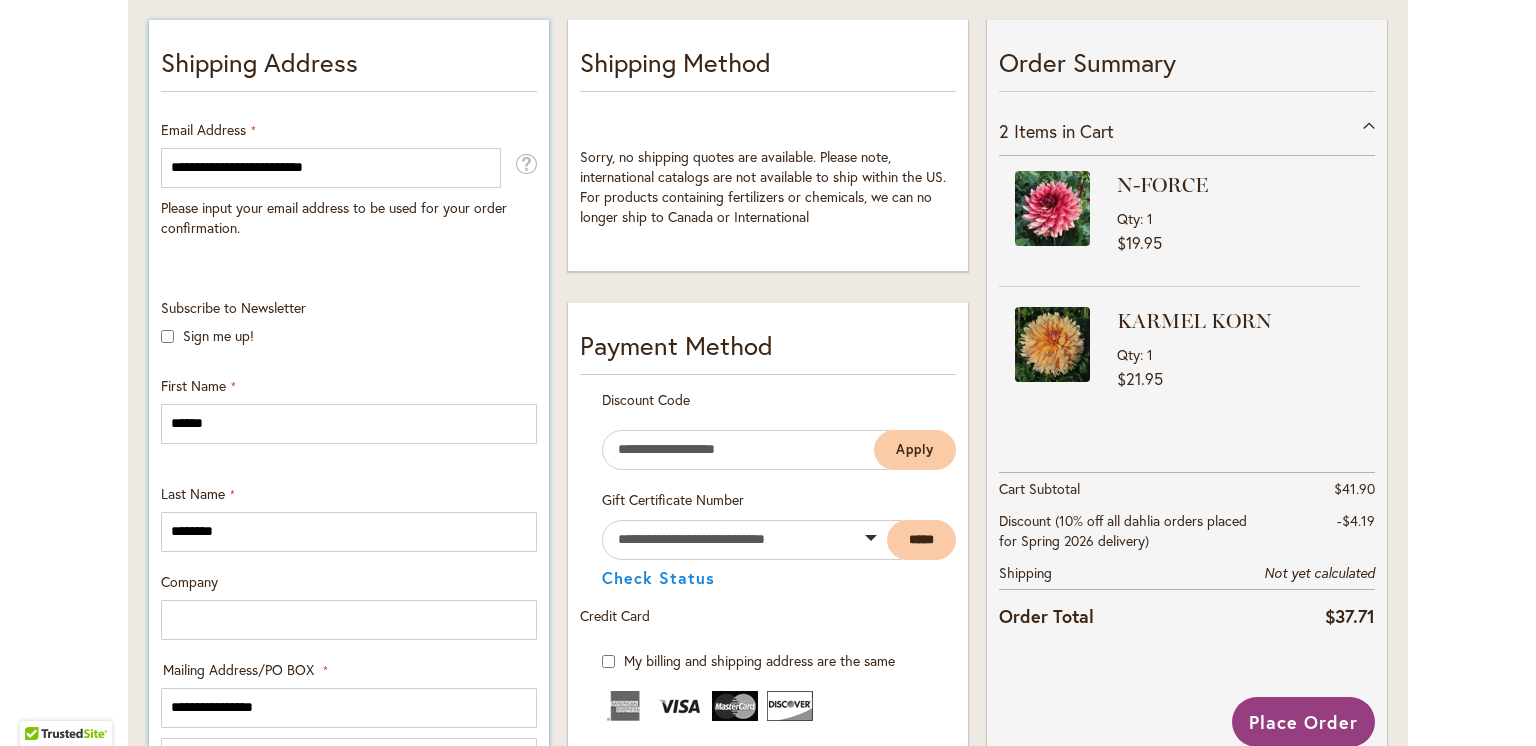 type on "*****" 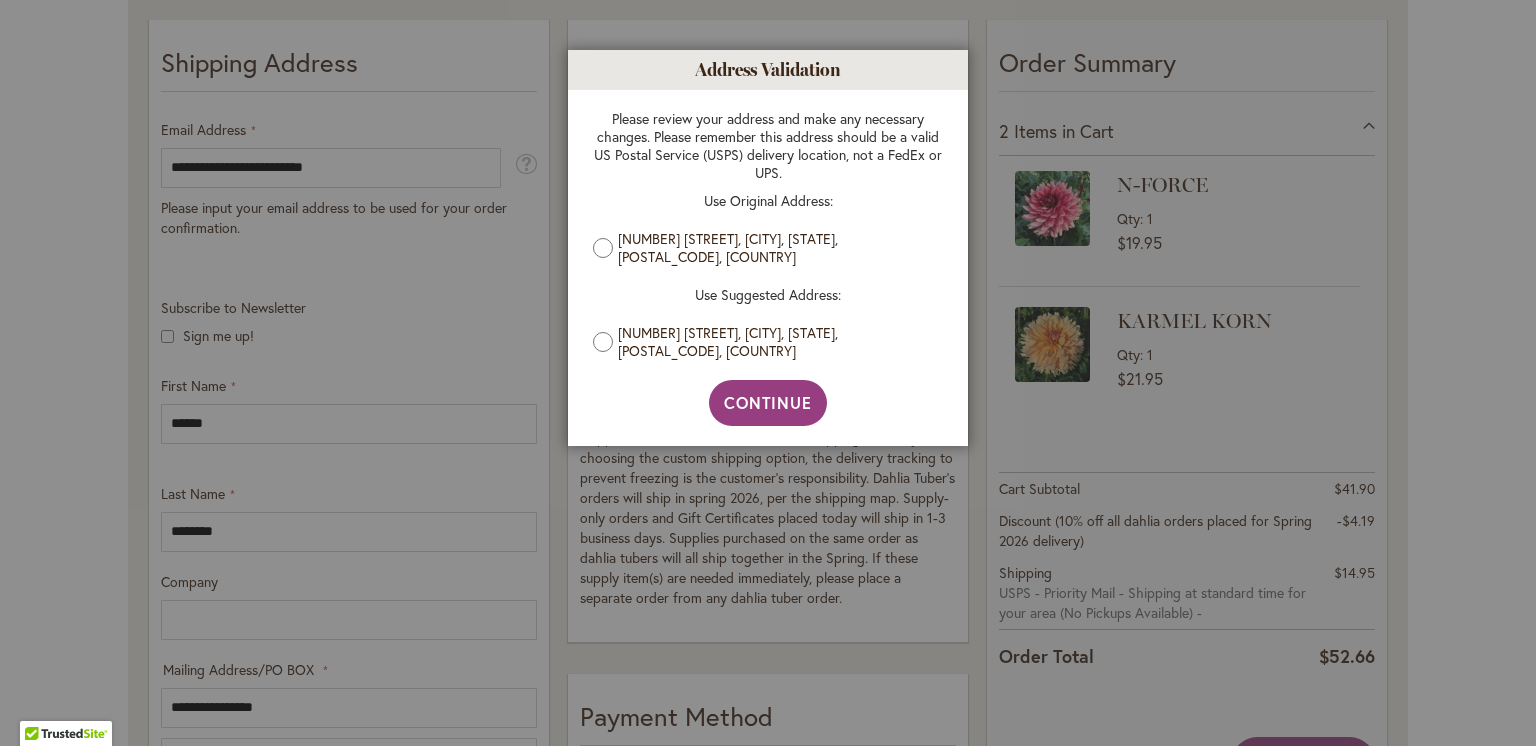 click on "379 CORDELL LN, NACOGDOCHES, Texas, 75965-1121, United States" at bounding box center (775, 342) 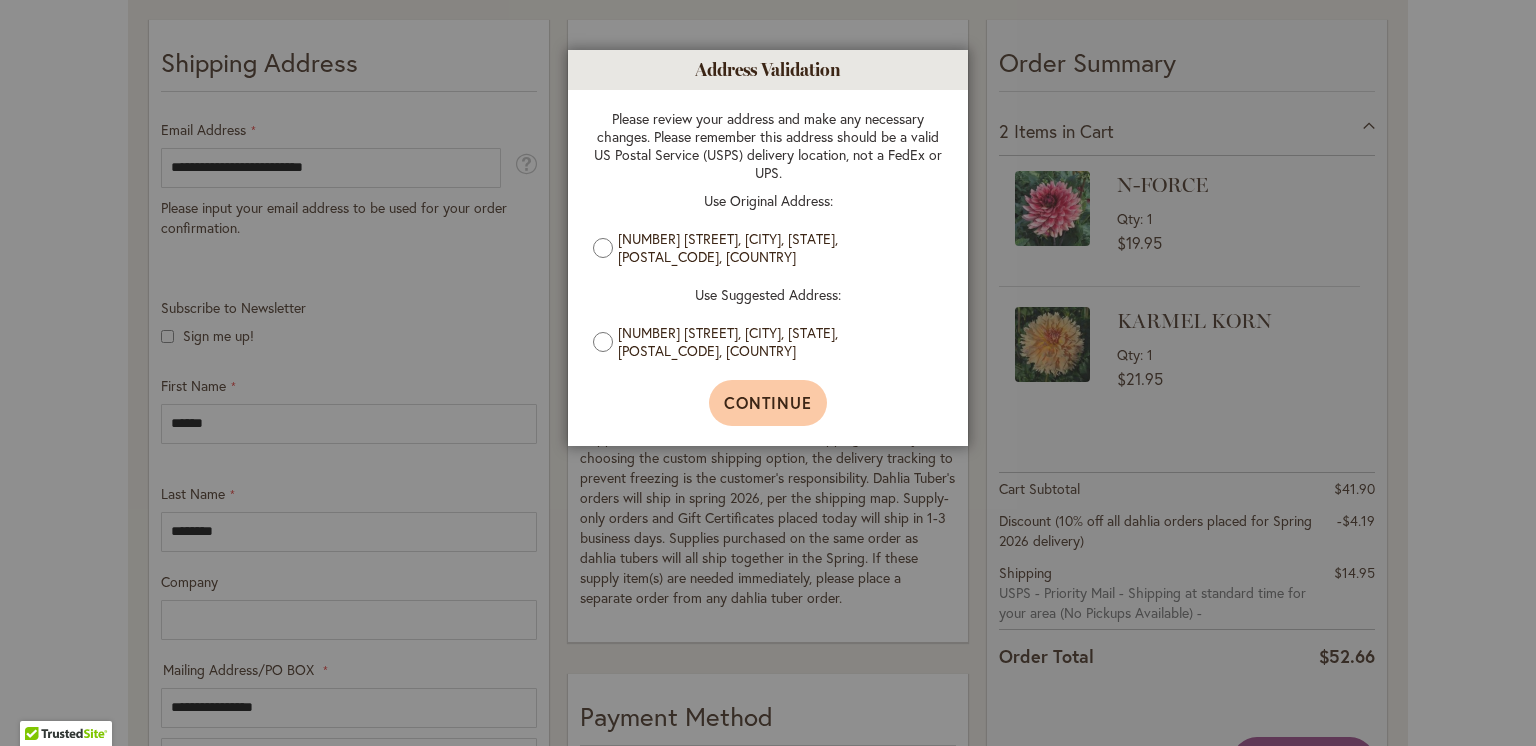 click on "Continue" at bounding box center (768, 402) 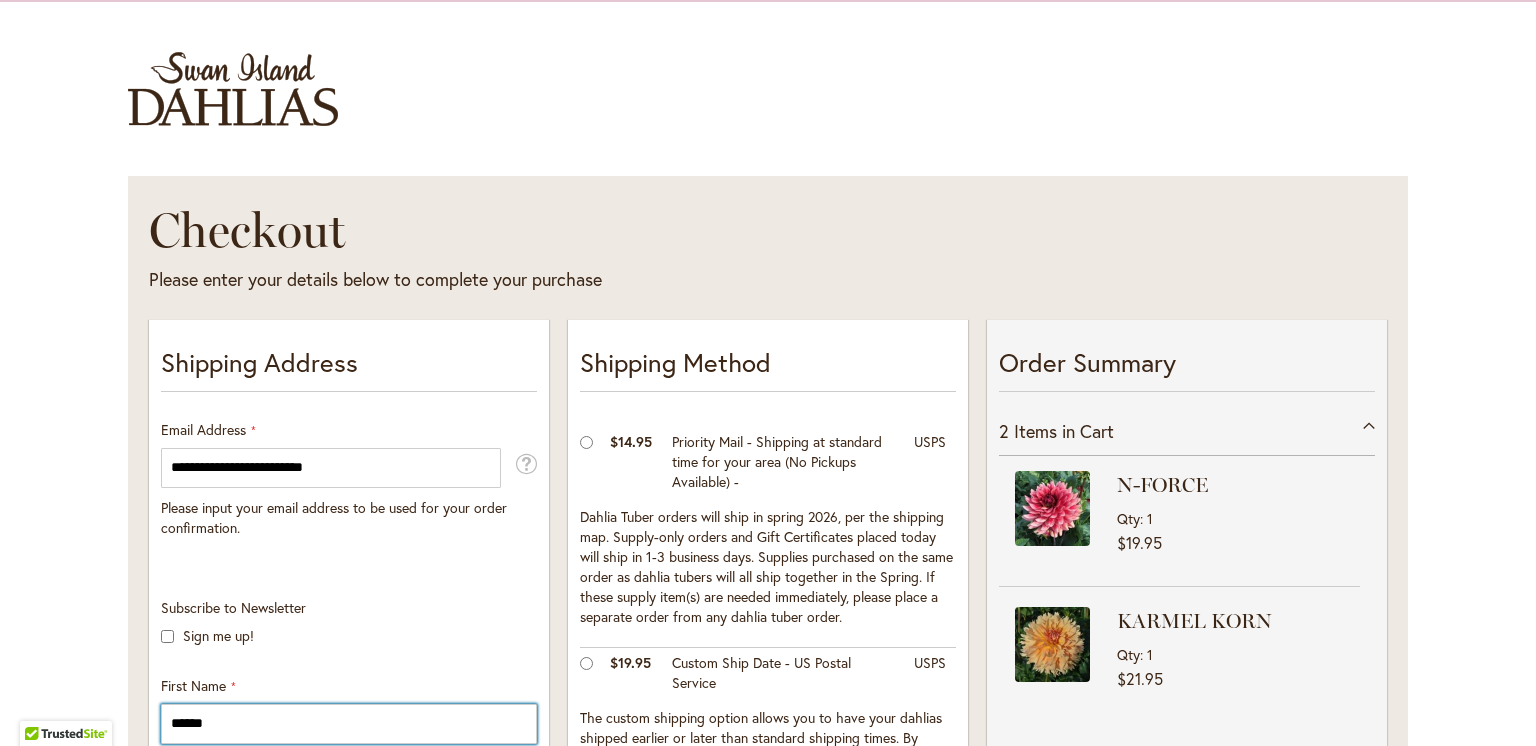 scroll, scrollTop: 0, scrollLeft: 0, axis: both 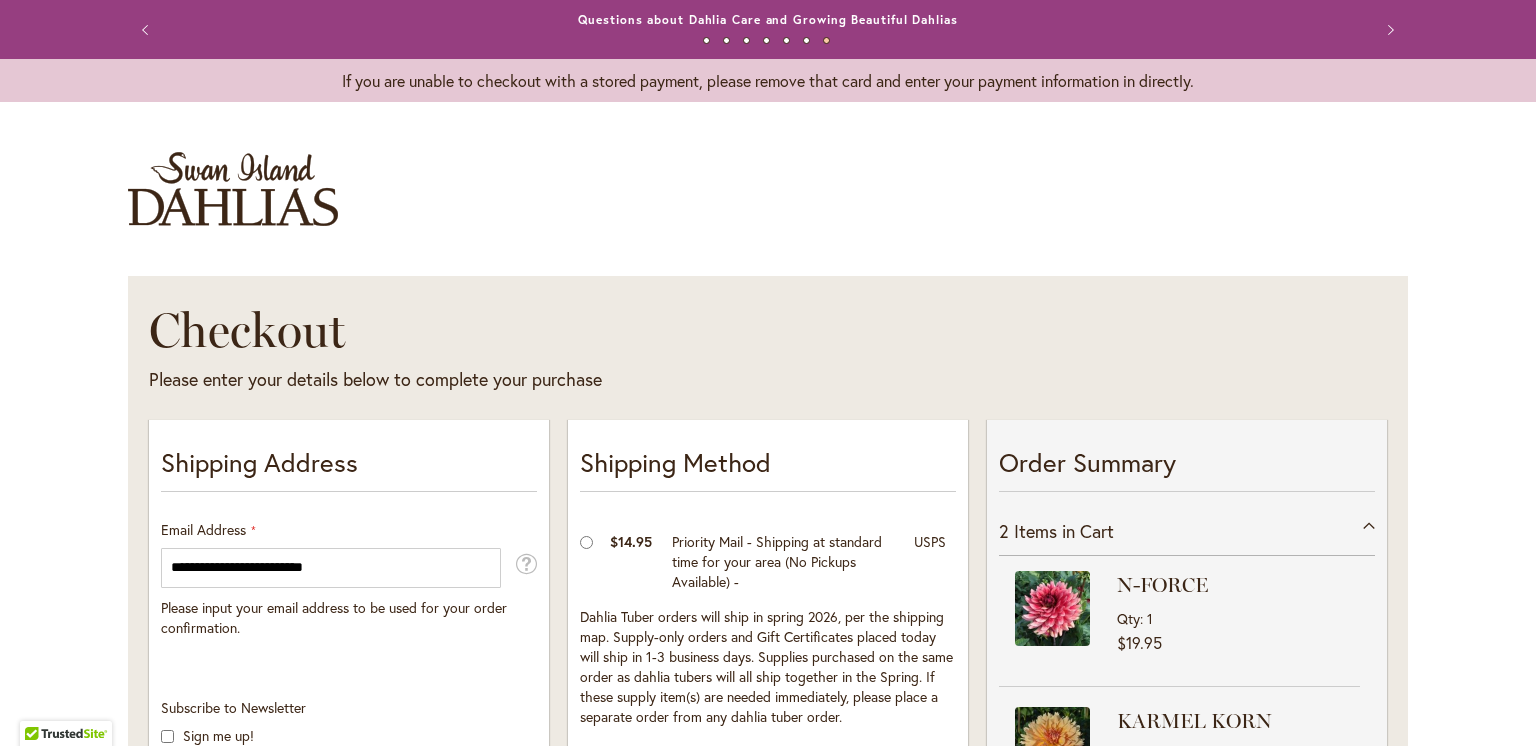click at bounding box center [233, 189] 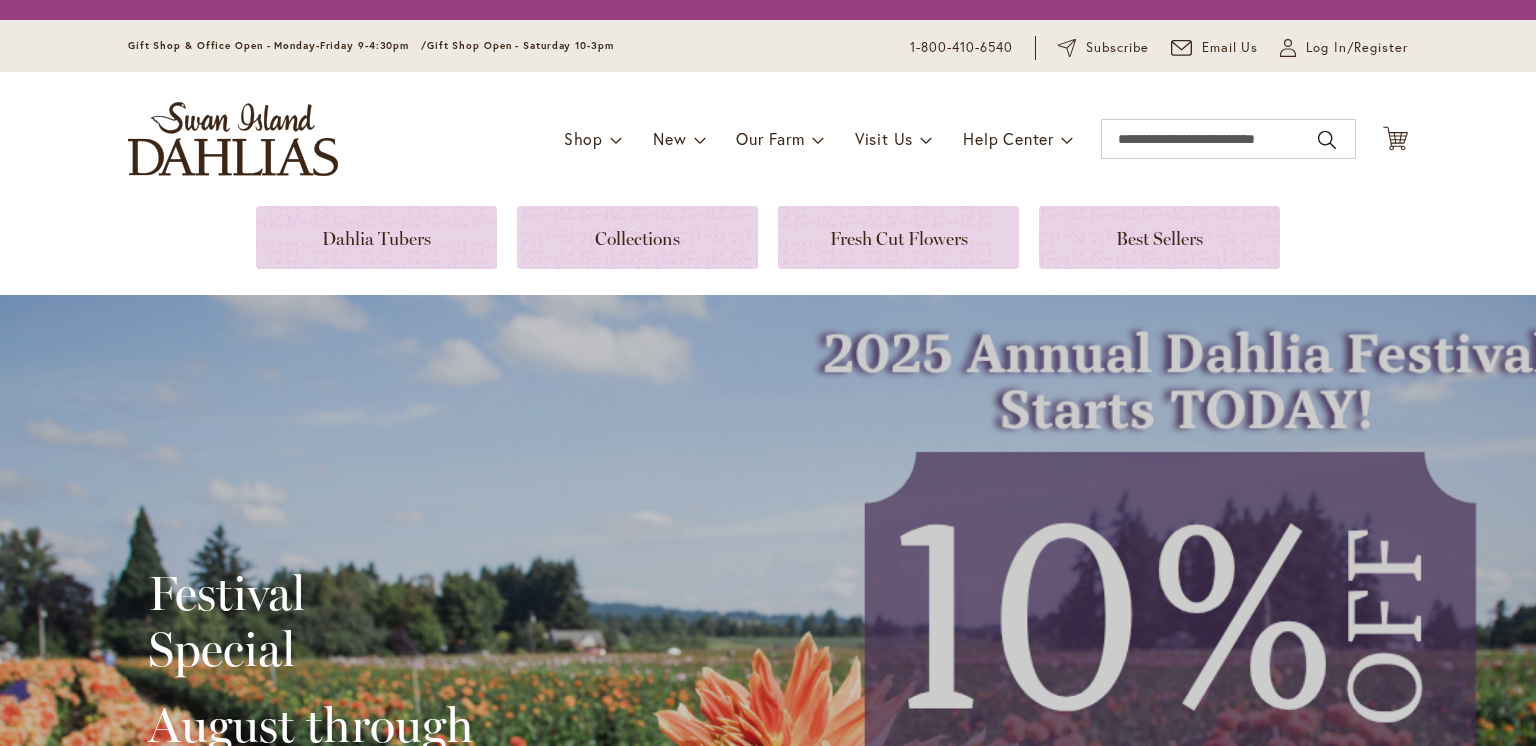 scroll, scrollTop: 0, scrollLeft: 0, axis: both 